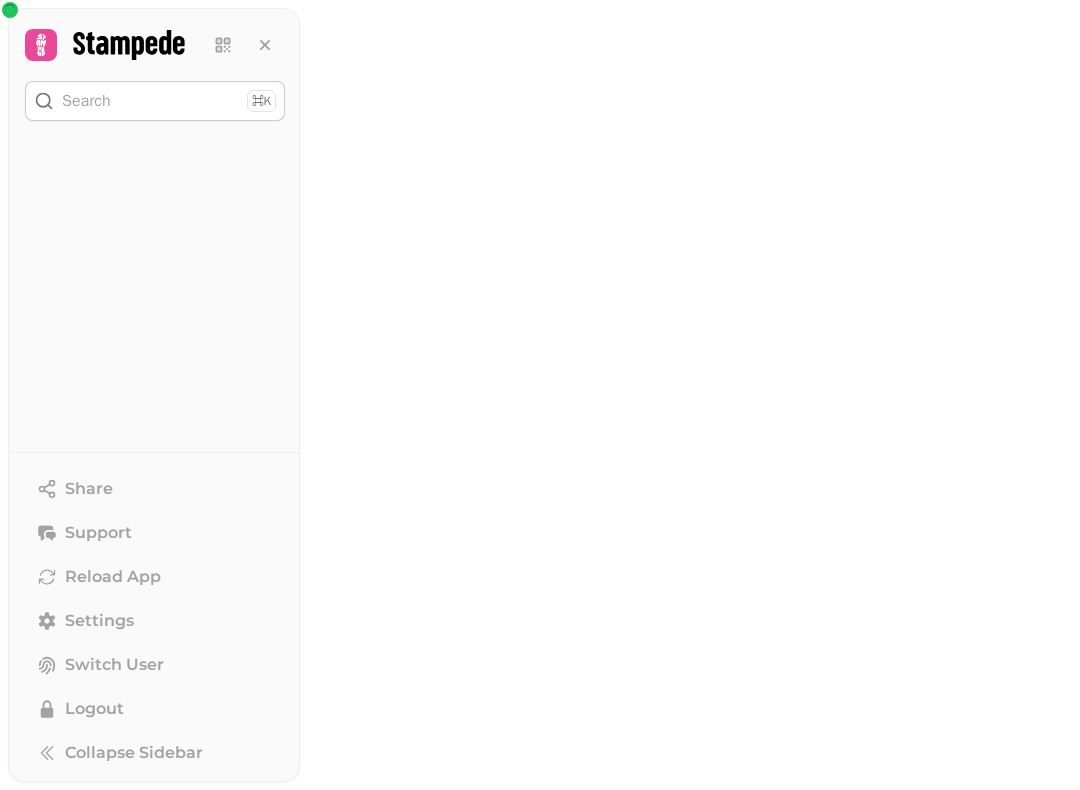 scroll, scrollTop: 0, scrollLeft: 0, axis: both 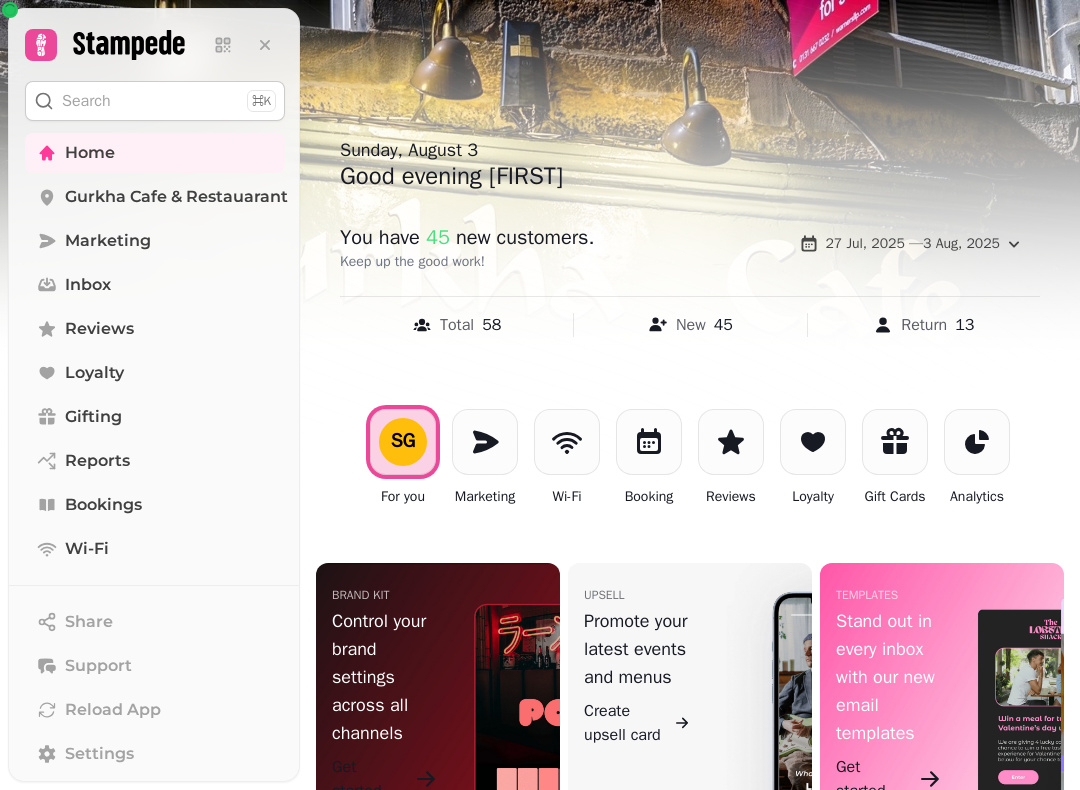 click at bounding box center [649, 442] 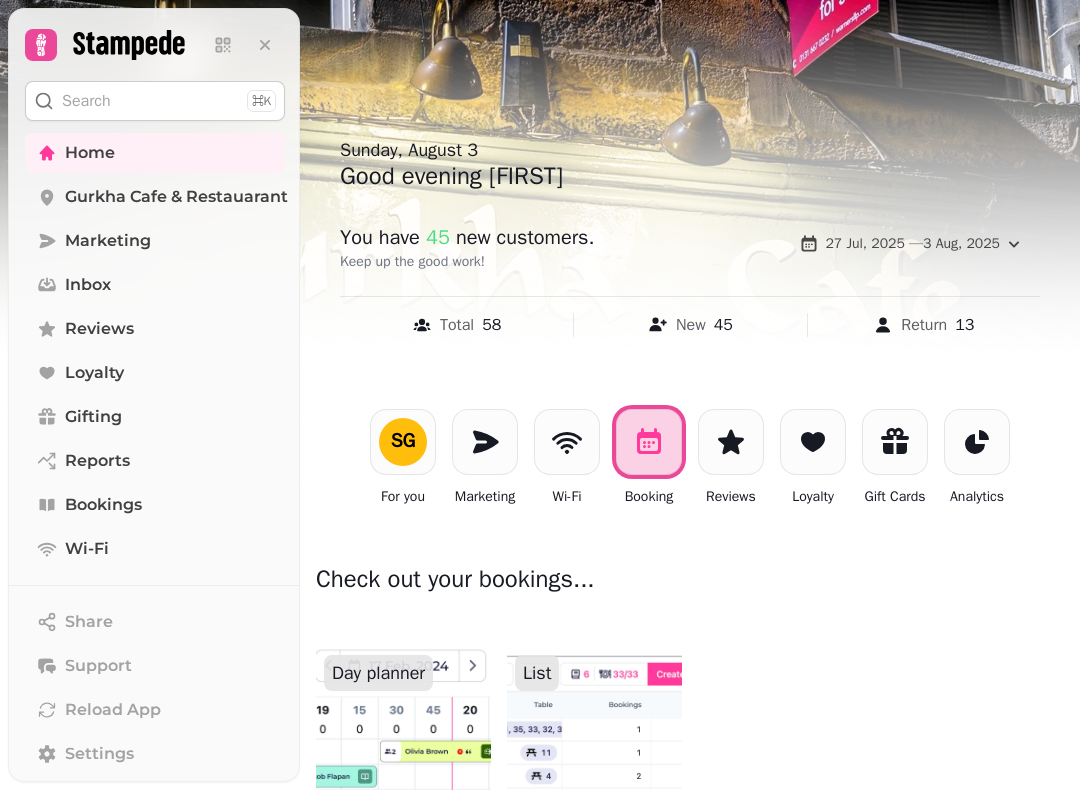 click at bounding box center (594, 731) 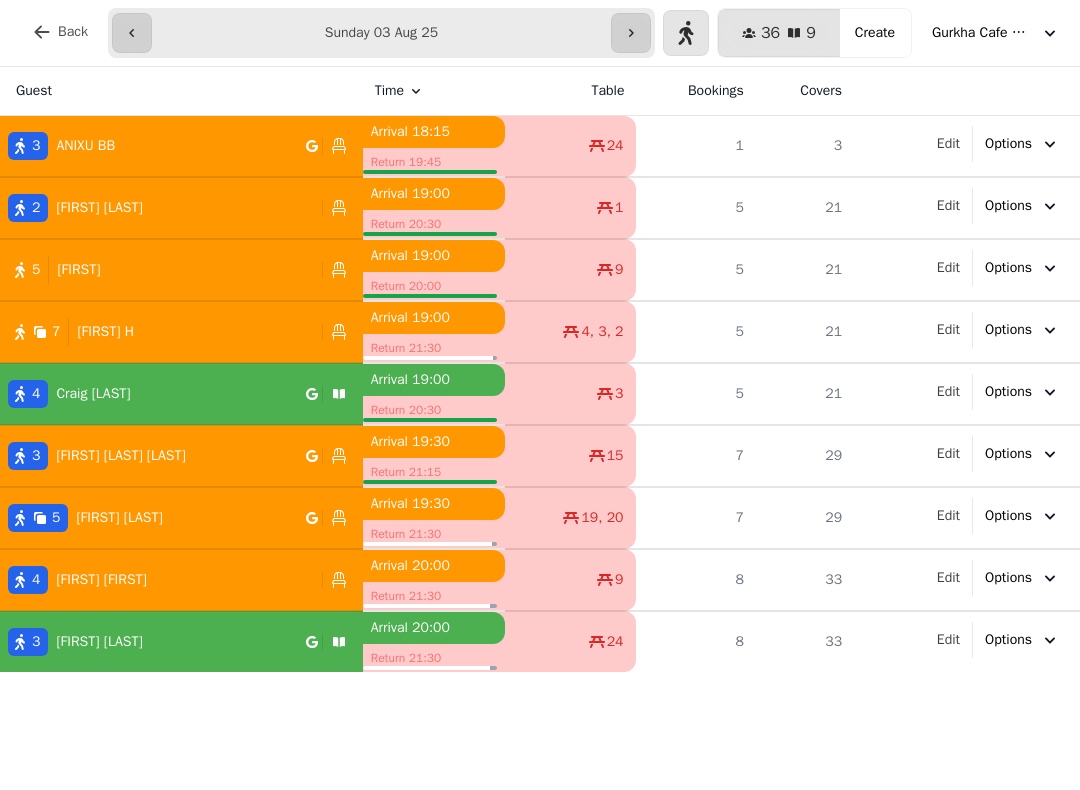 click at bounding box center (631, 33) 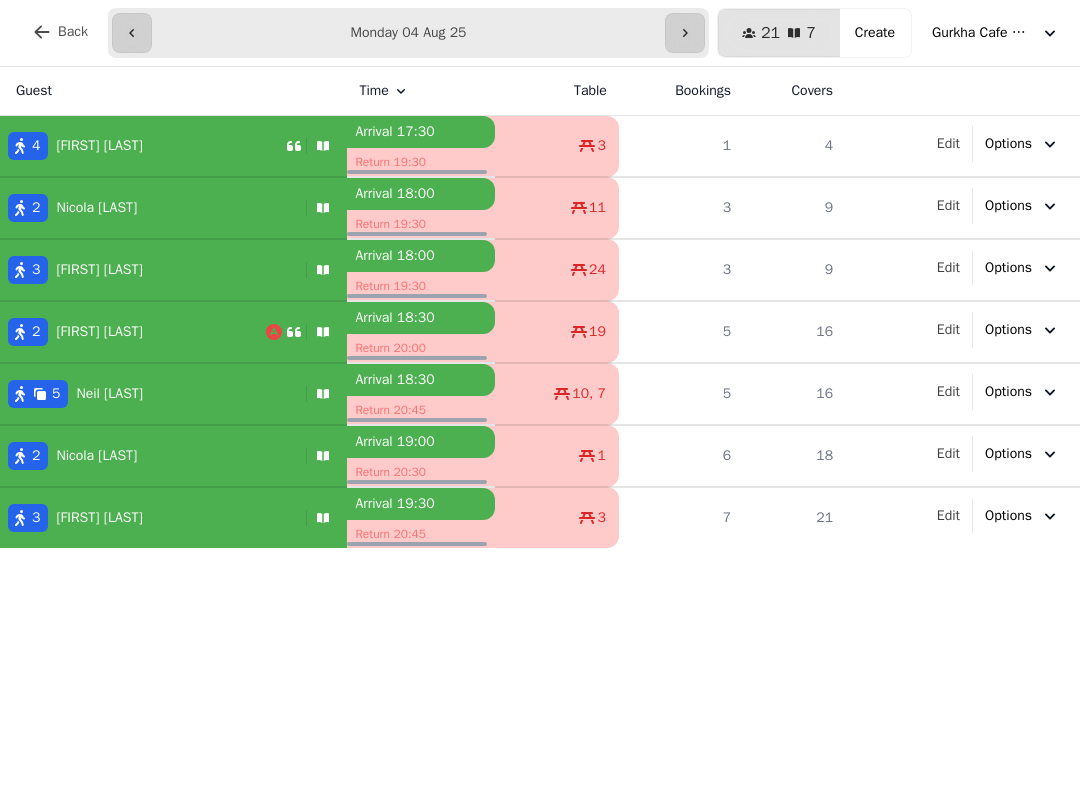 click 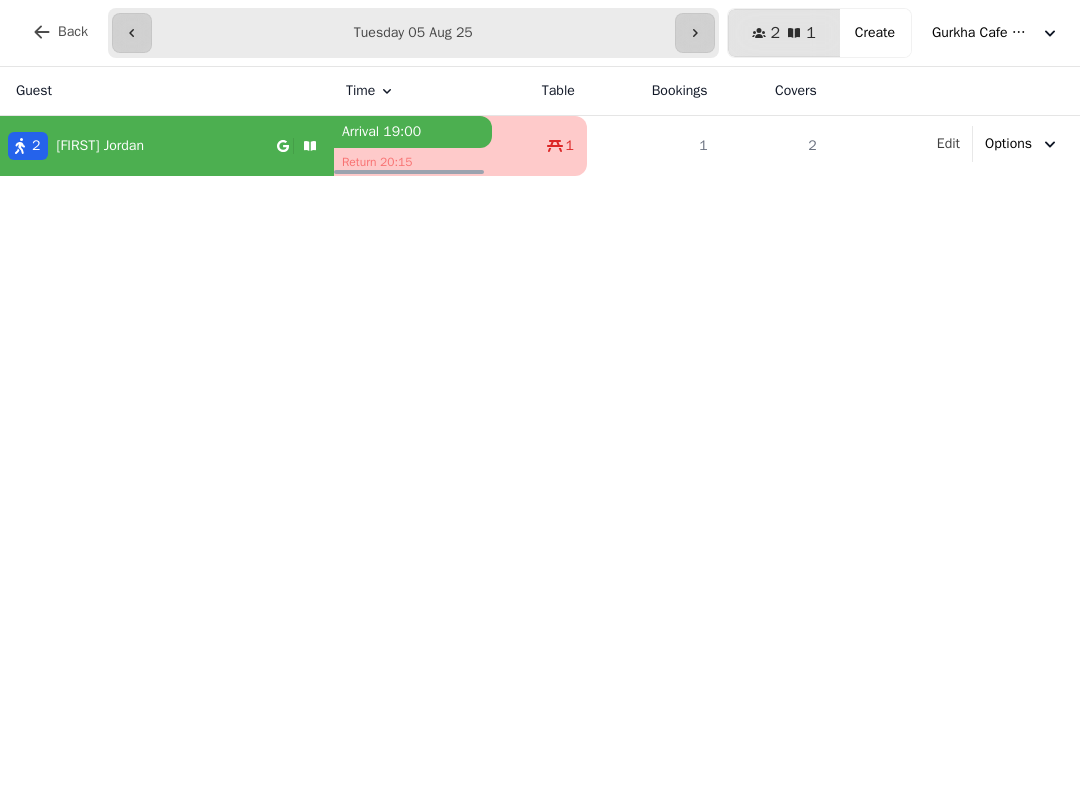 click at bounding box center [695, 33] 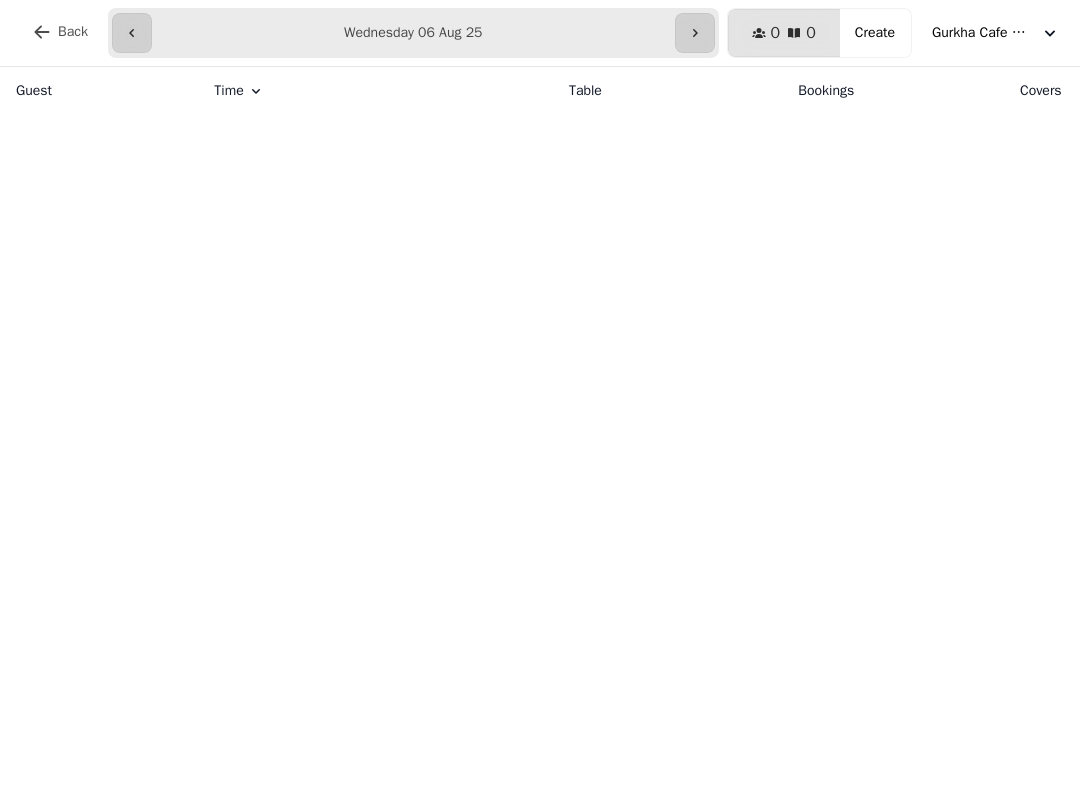 click at bounding box center (695, 33) 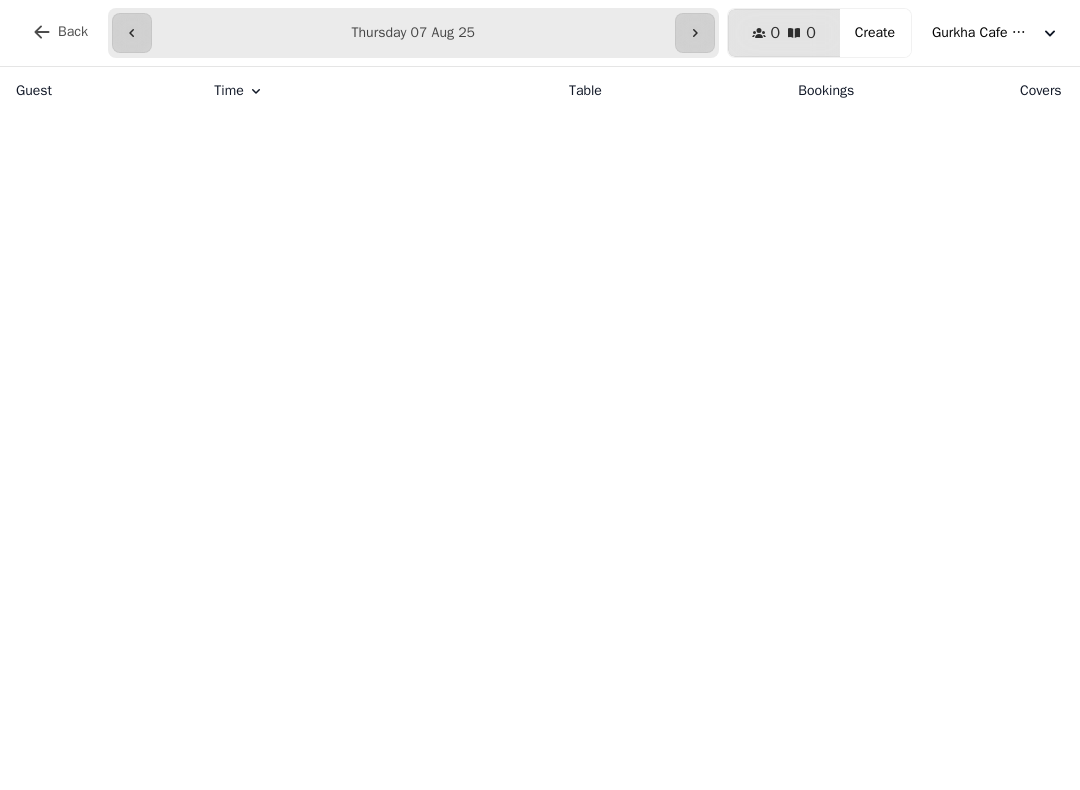 click at bounding box center [132, 33] 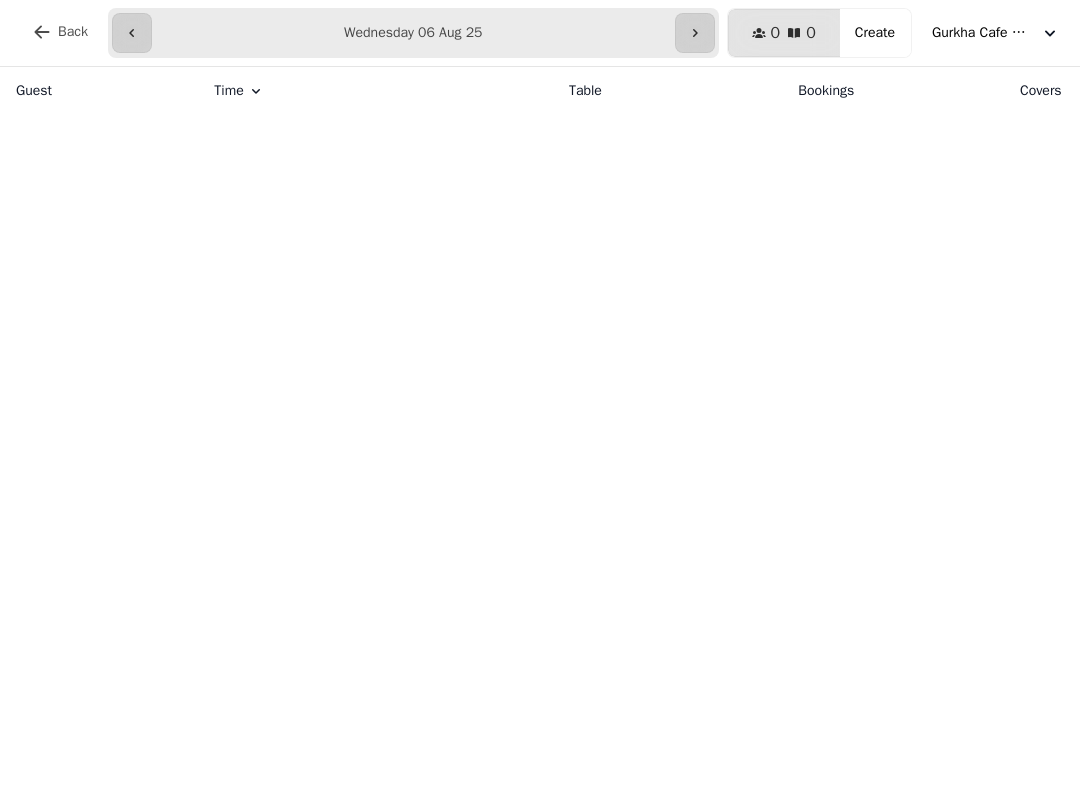 click at bounding box center (132, 33) 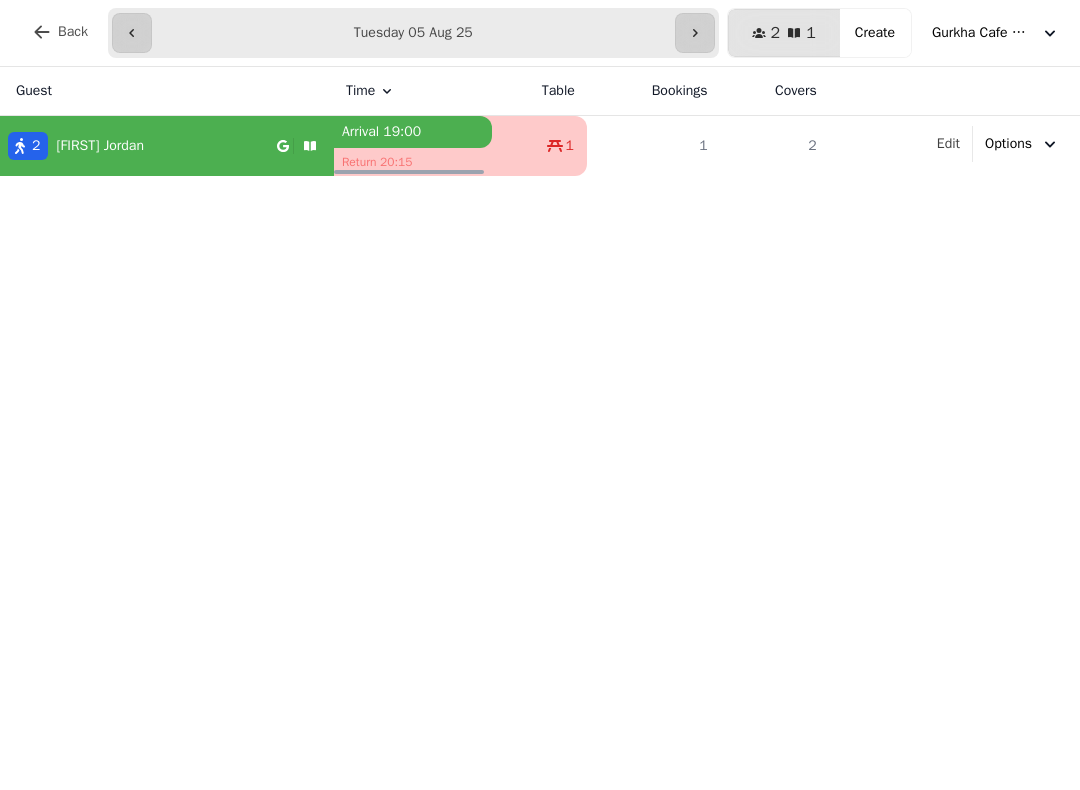 click at bounding box center (132, 33) 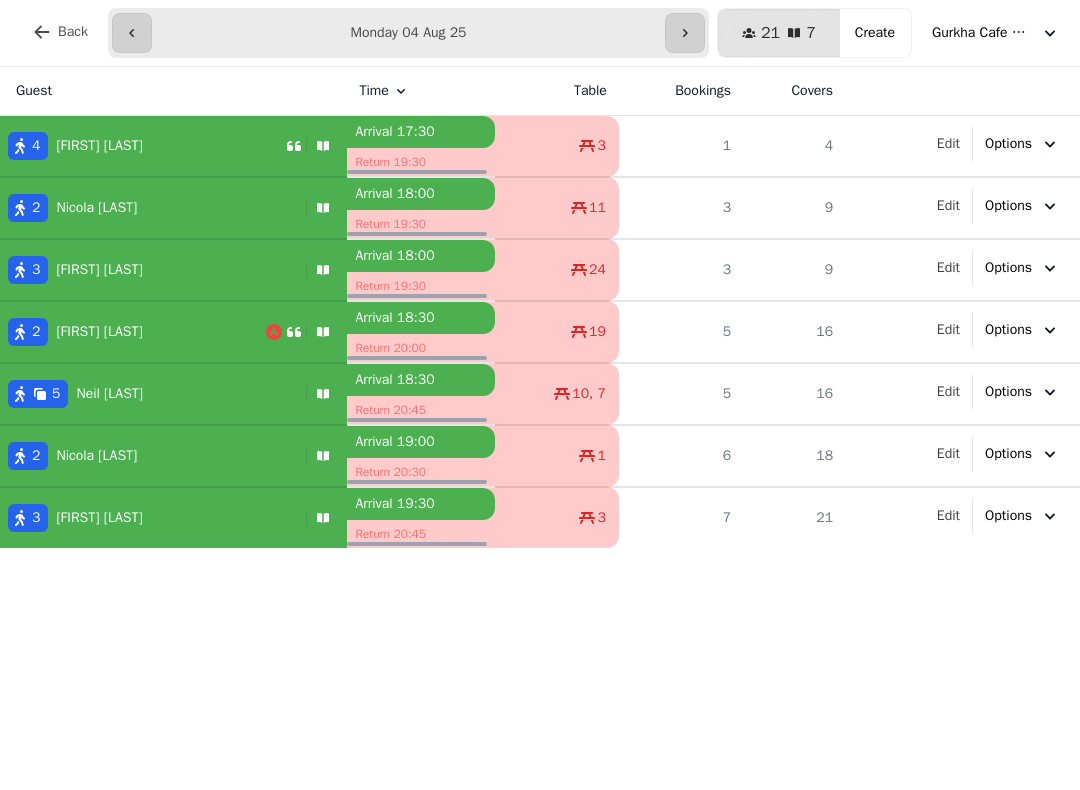 click on "[NUMBER] [FIRST]   [LAST]" at bounding box center [143, 146] 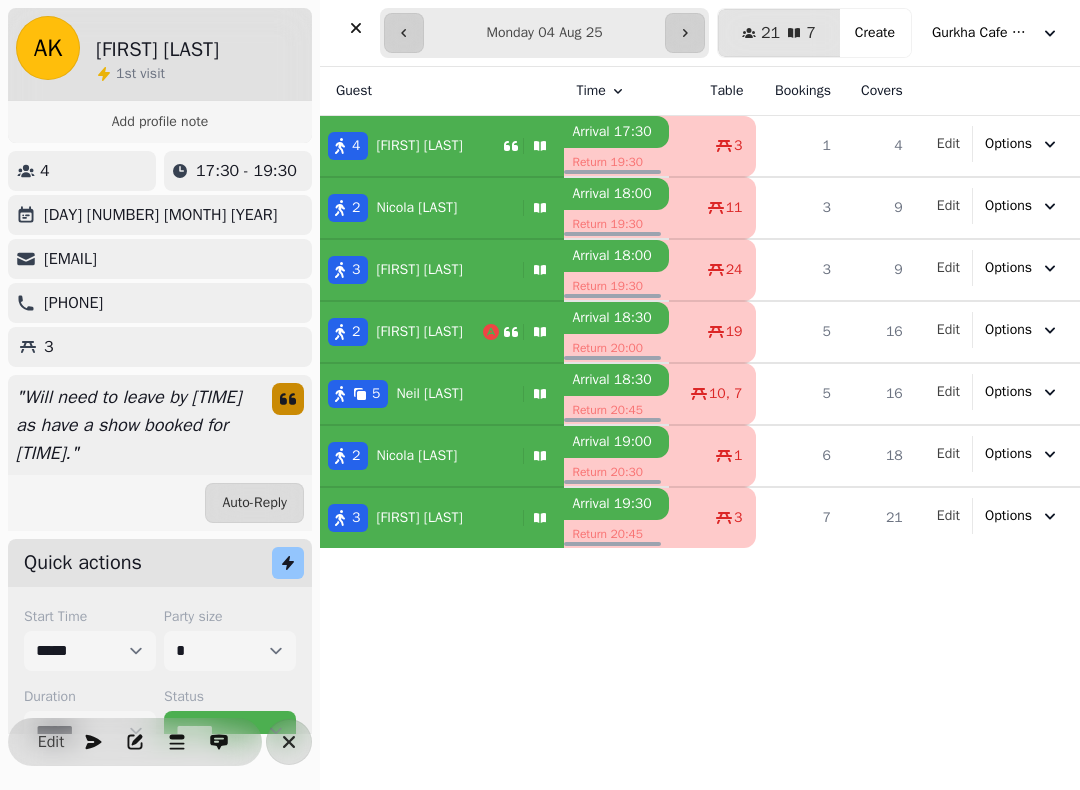 click at bounding box center (356, 28) 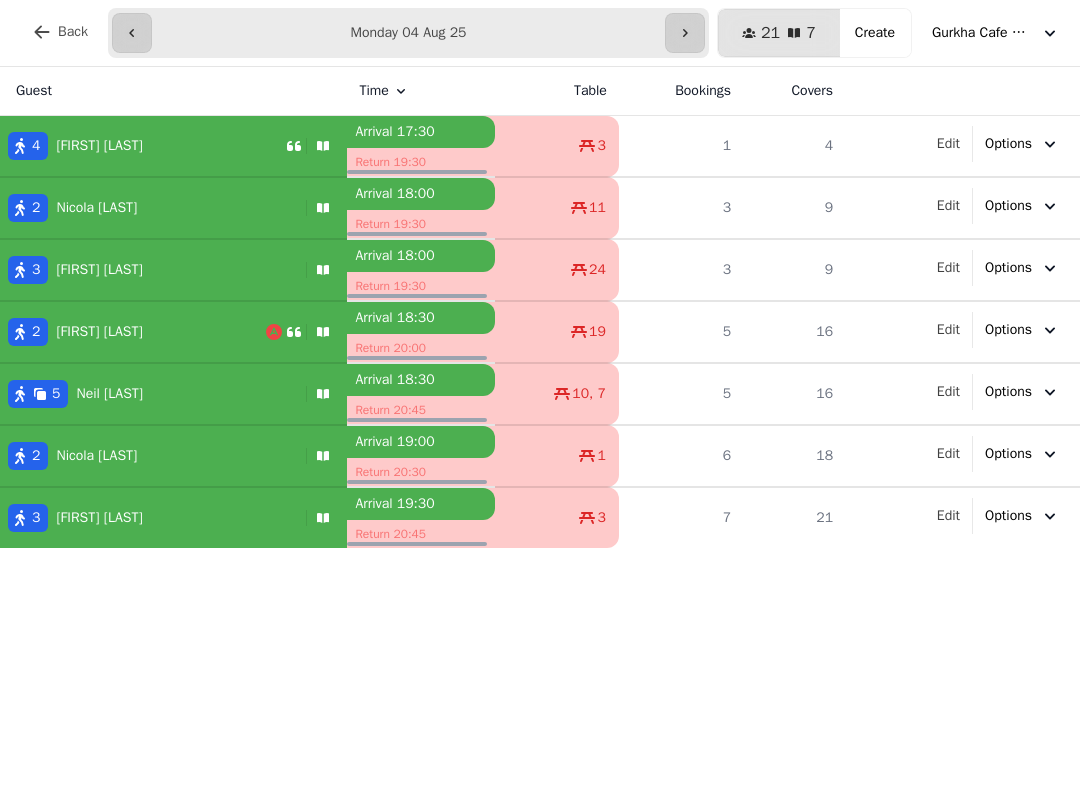 click on "**********" at bounding box center (408, 33) 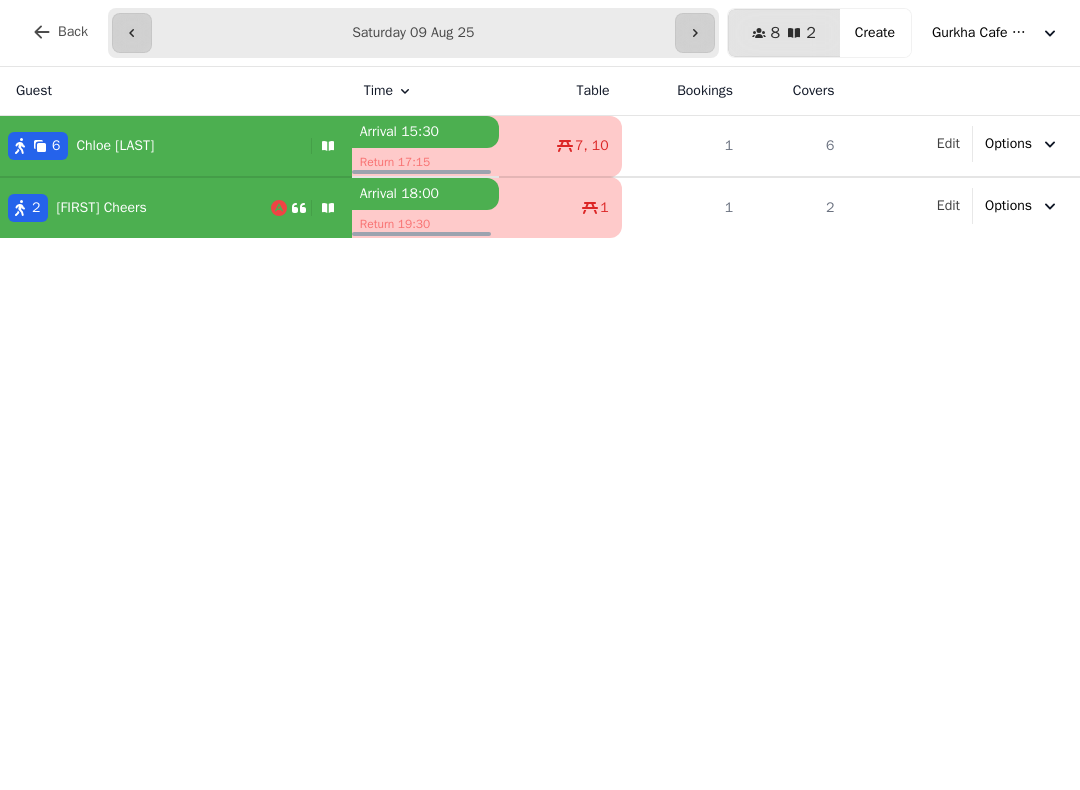 click on "[NUMBER] [FIRST]   [LAST]" at bounding box center (151, 146) 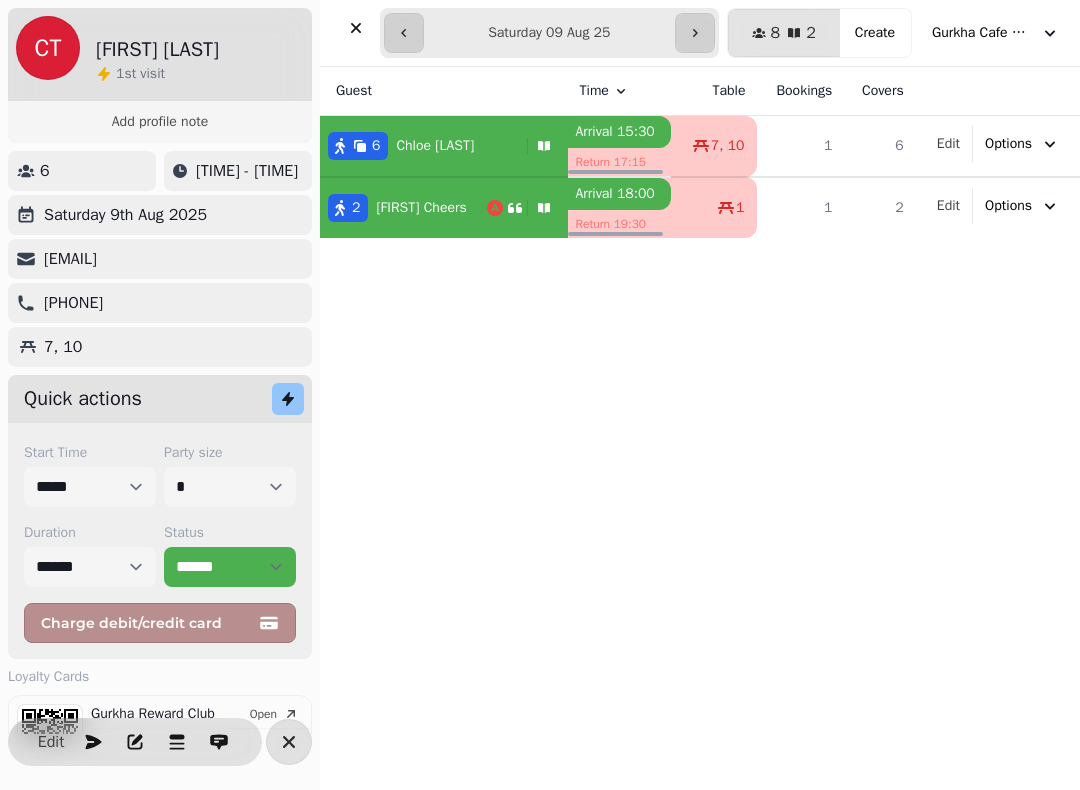 scroll, scrollTop: 0, scrollLeft: 0, axis: both 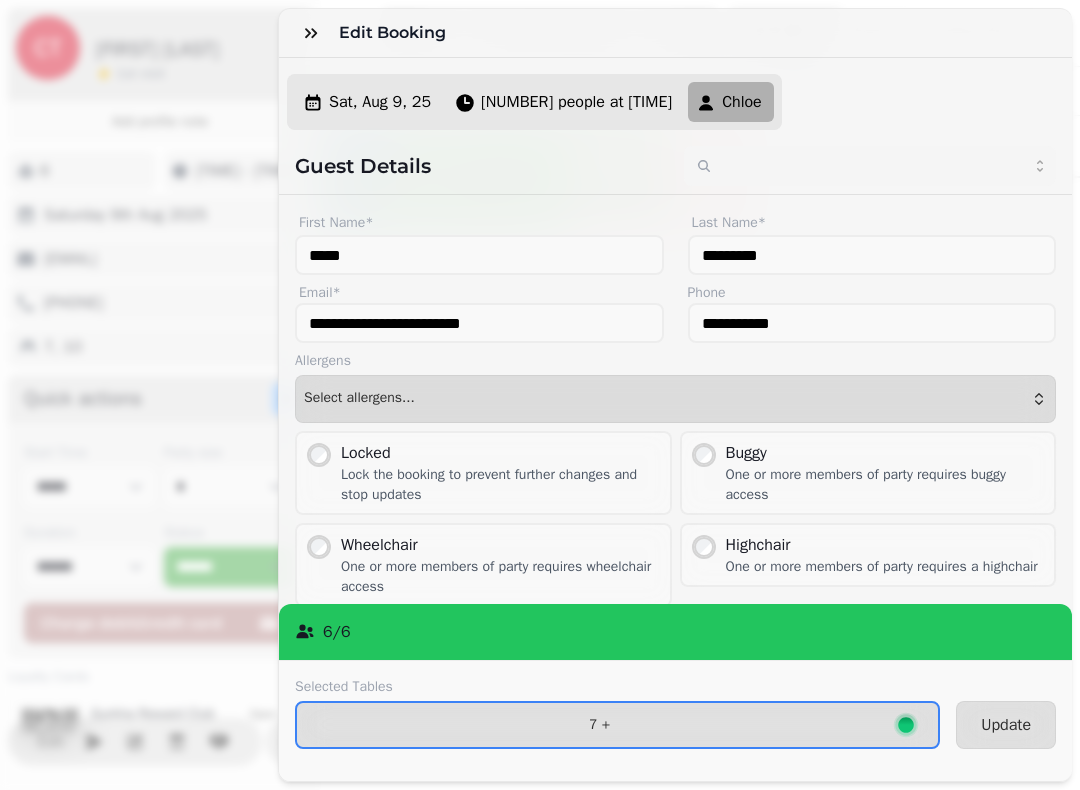 click 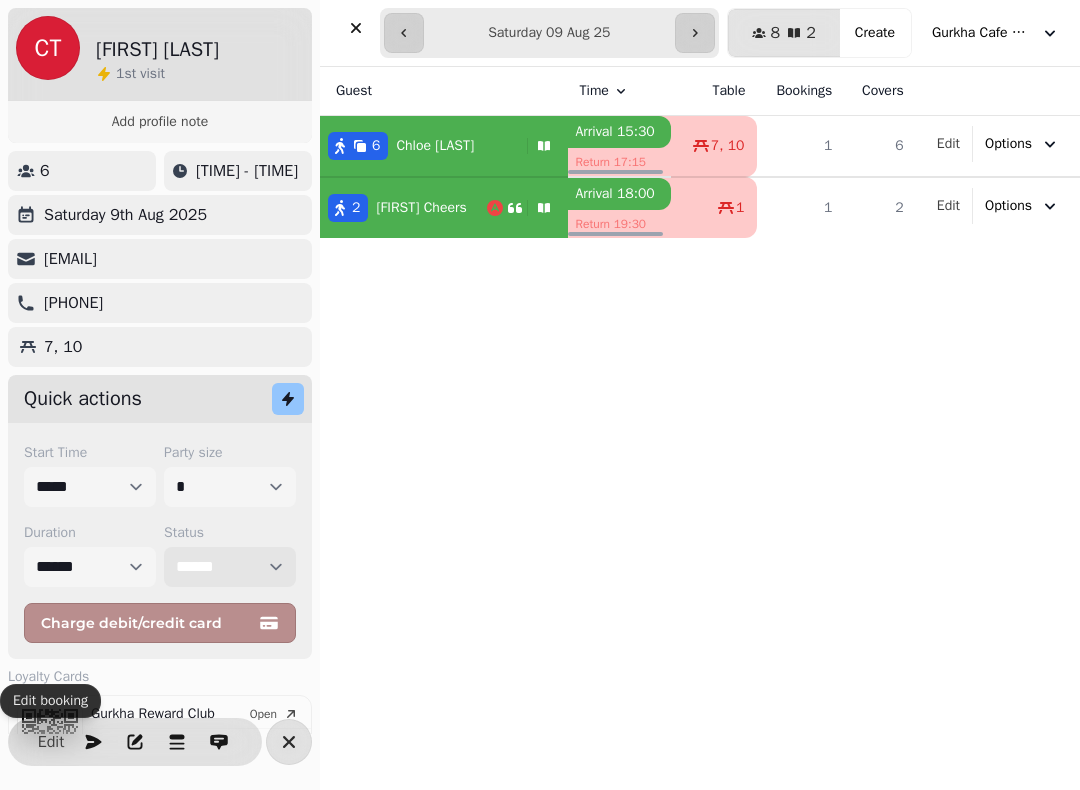 click on "**********" at bounding box center [230, 567] 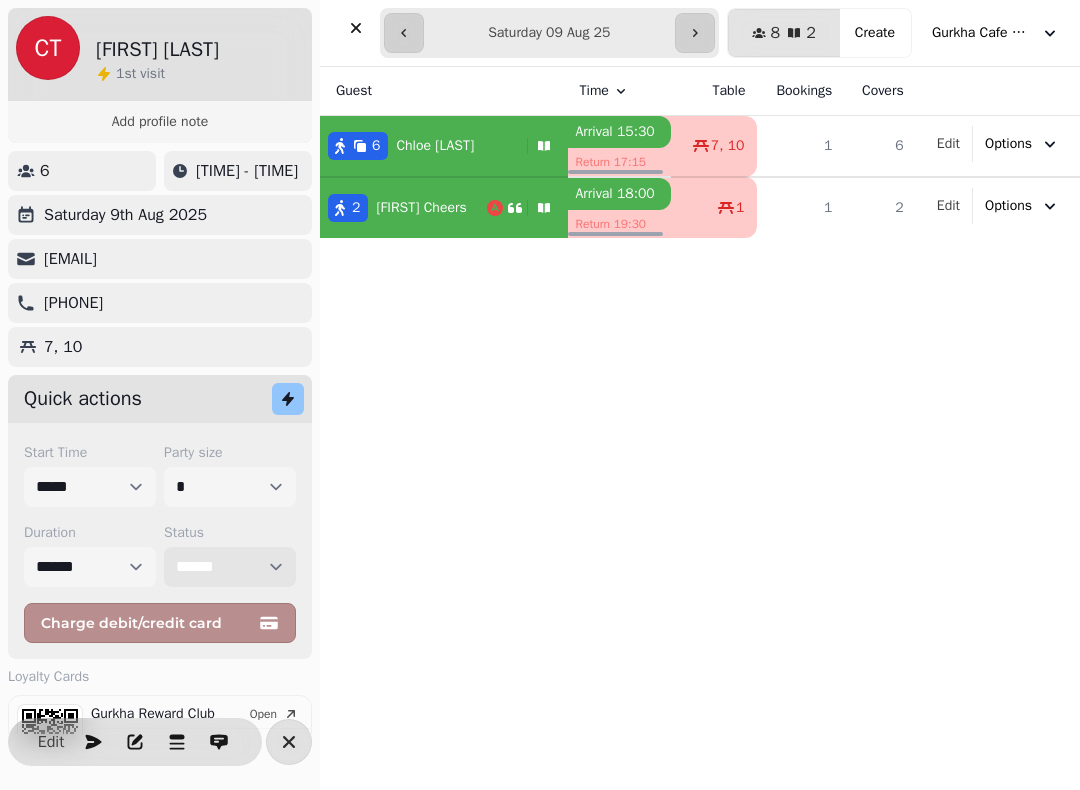 select on "*********" 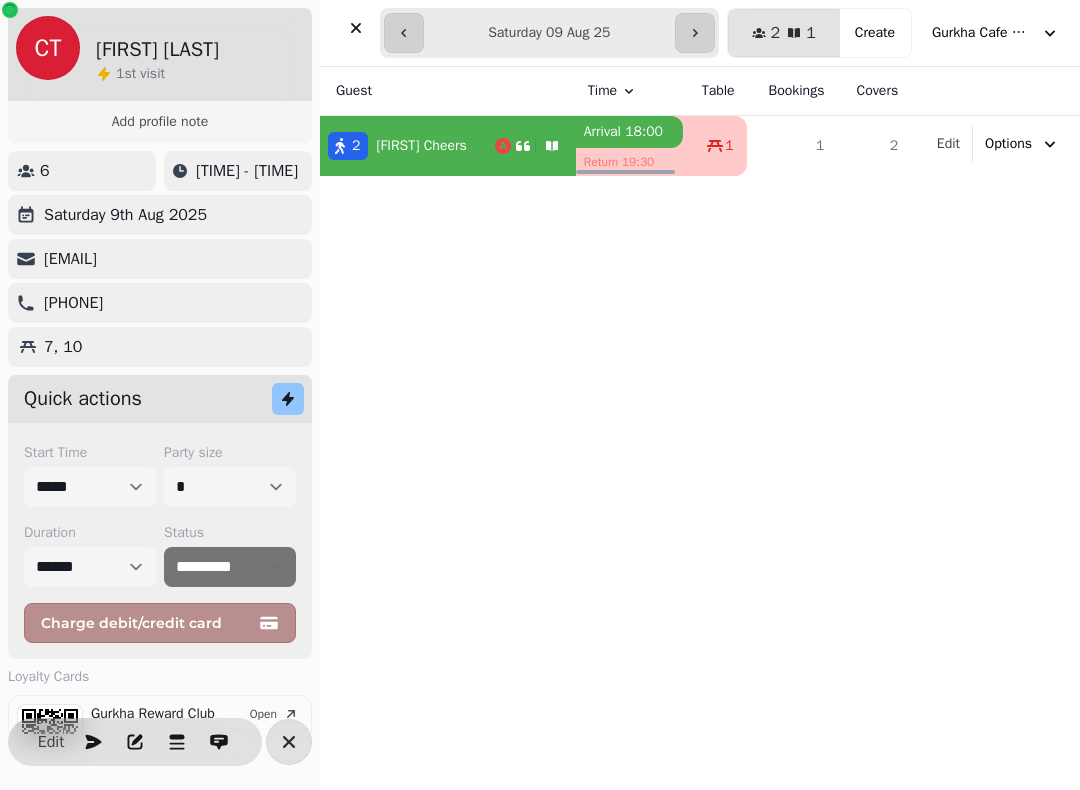click at bounding box center (356, 28) 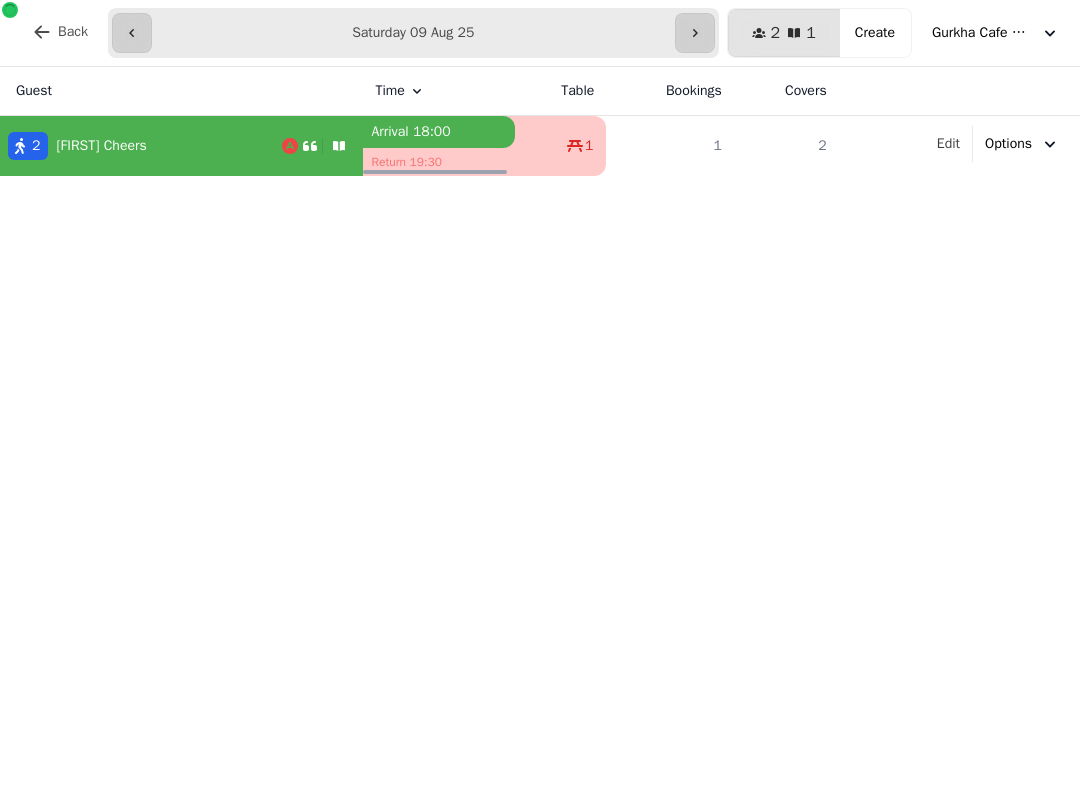 click on "**********" at bounding box center (413, 33) 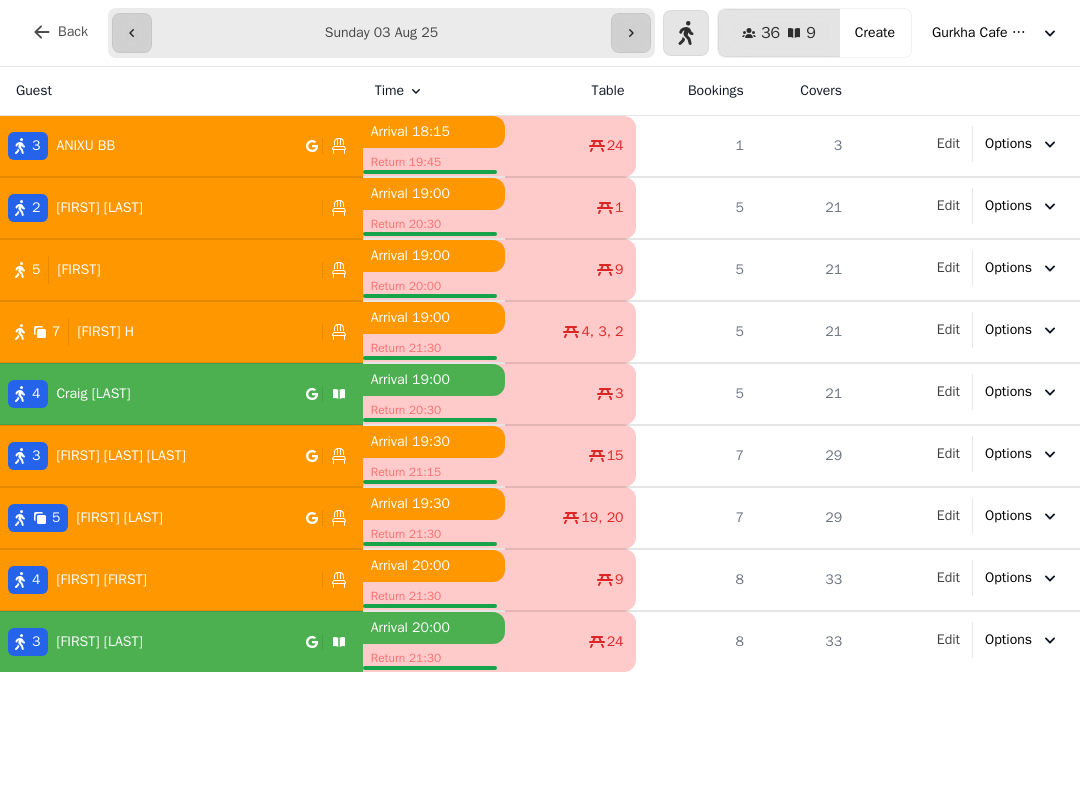 click 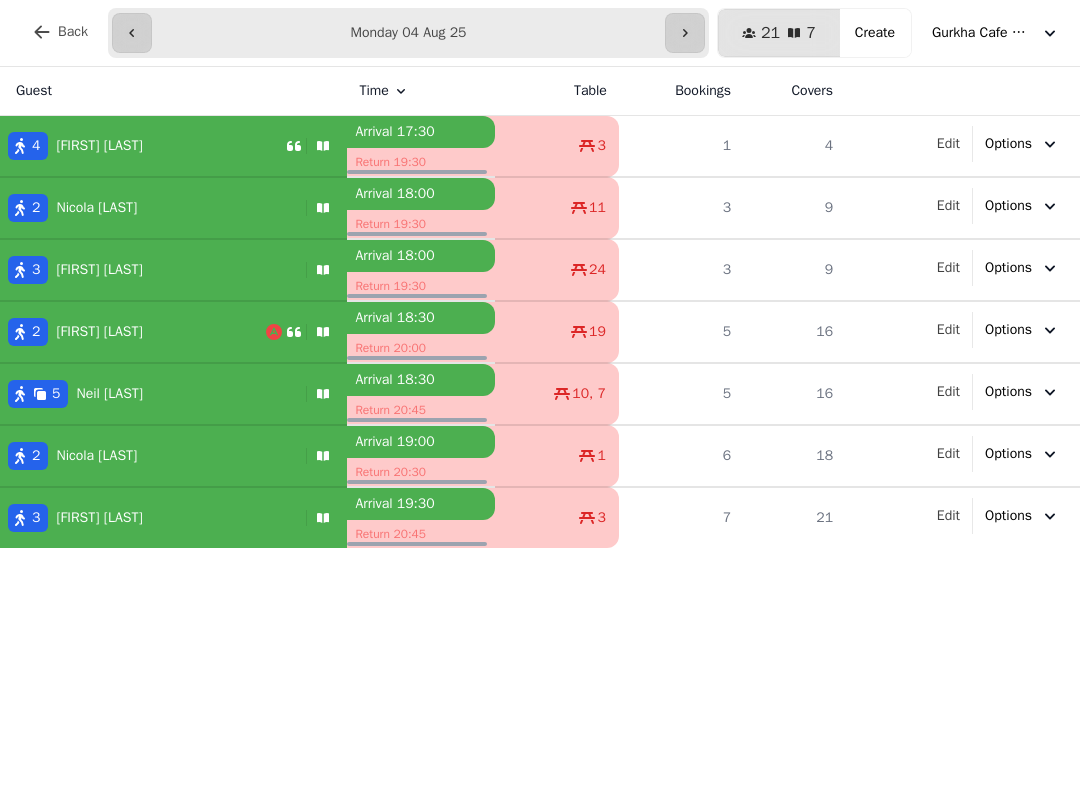 click 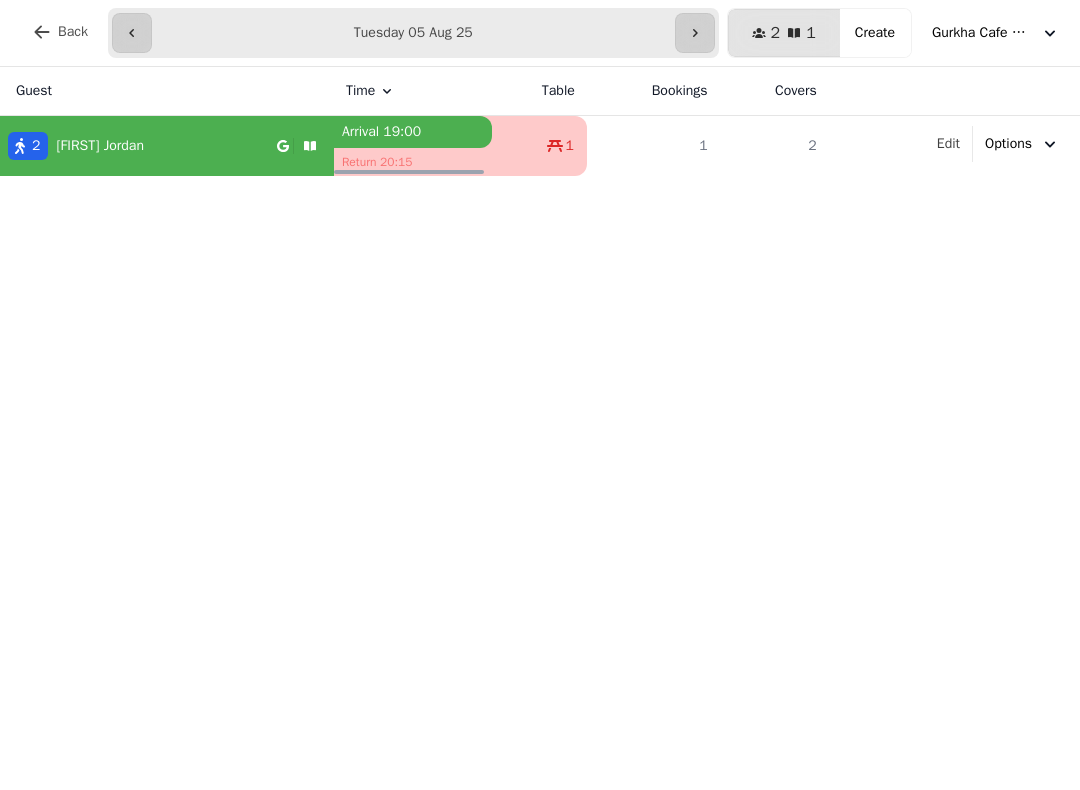 click on "**********" at bounding box center [413, 33] 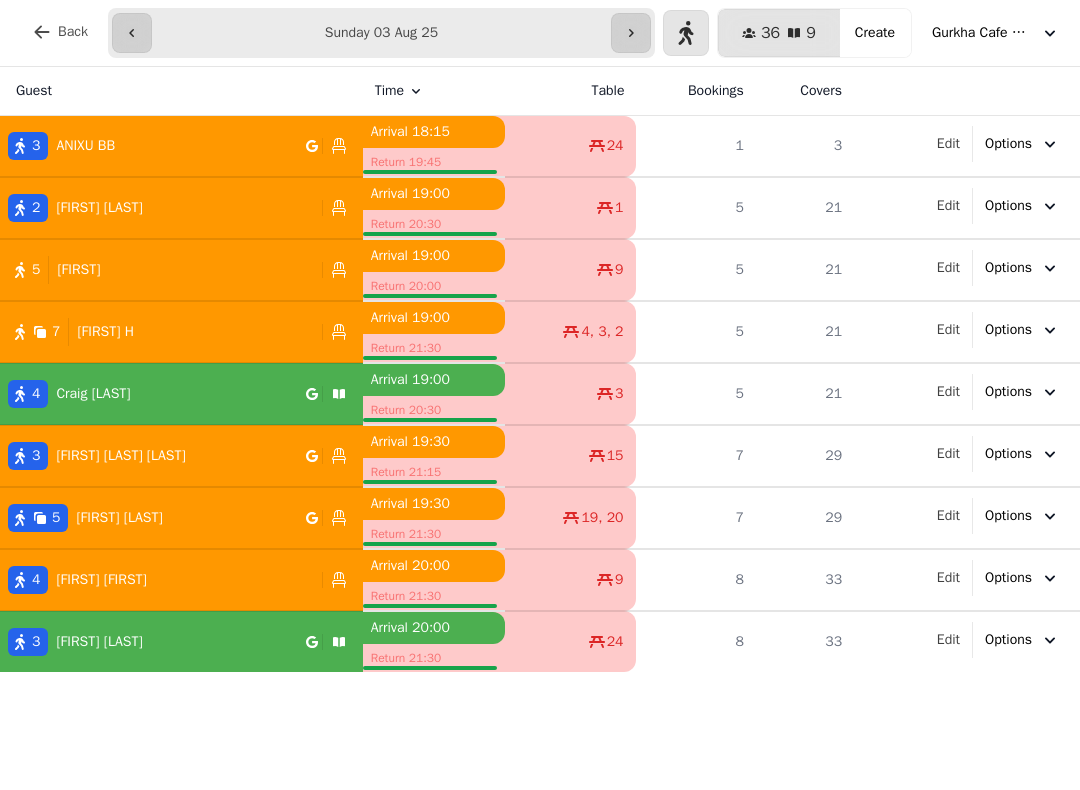 click at bounding box center [631, 33] 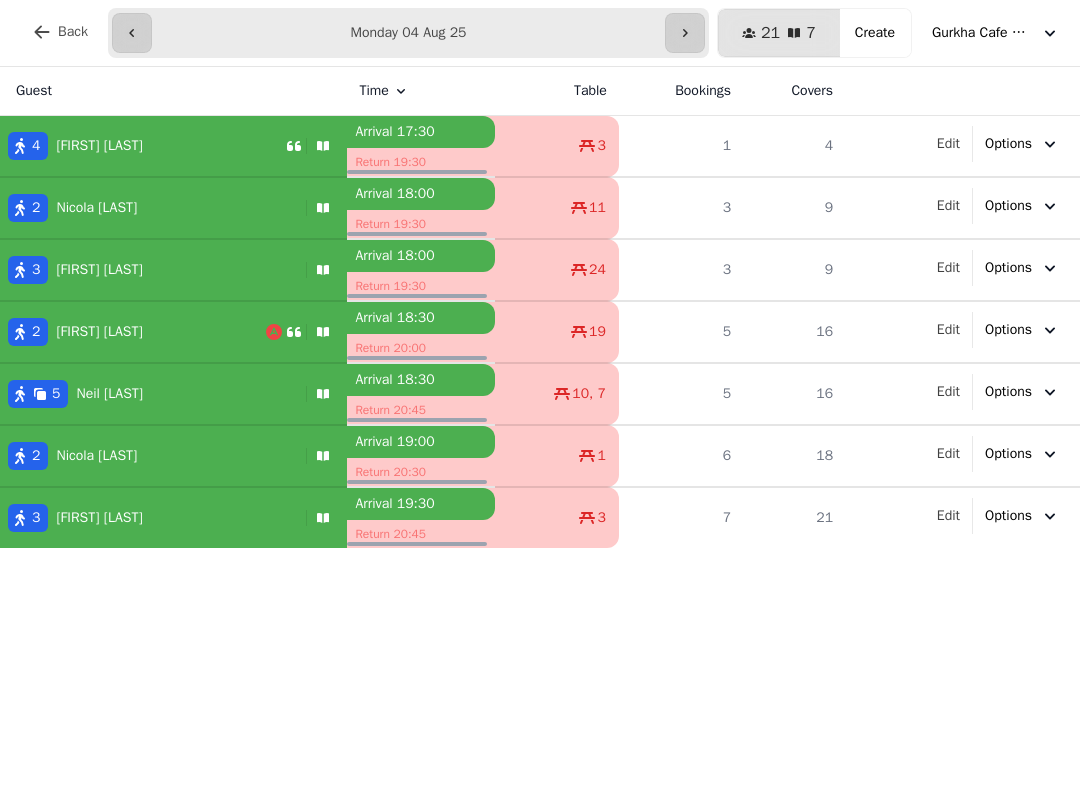 click 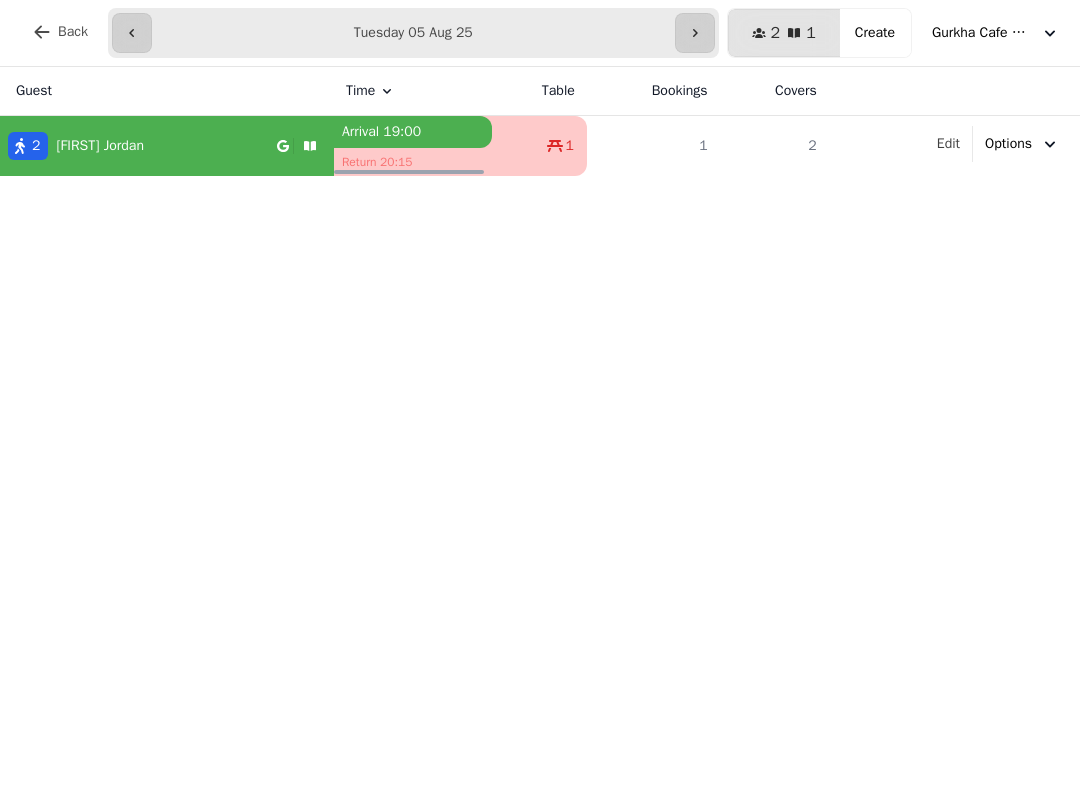 click 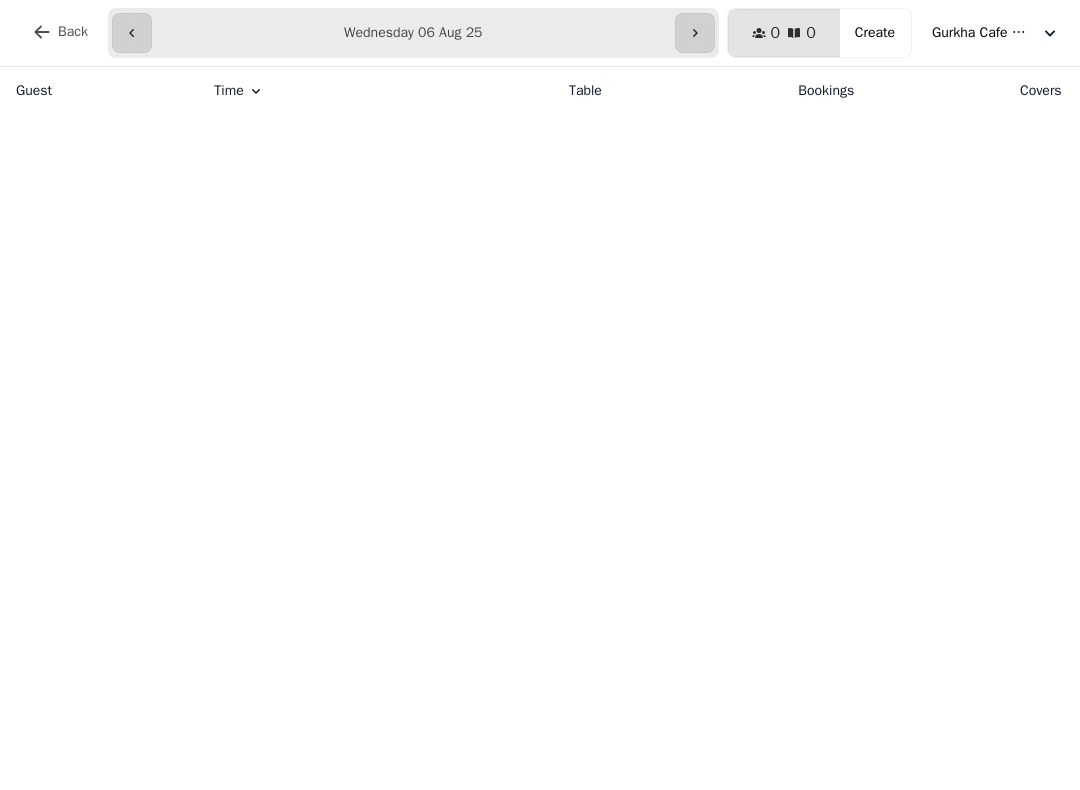 click 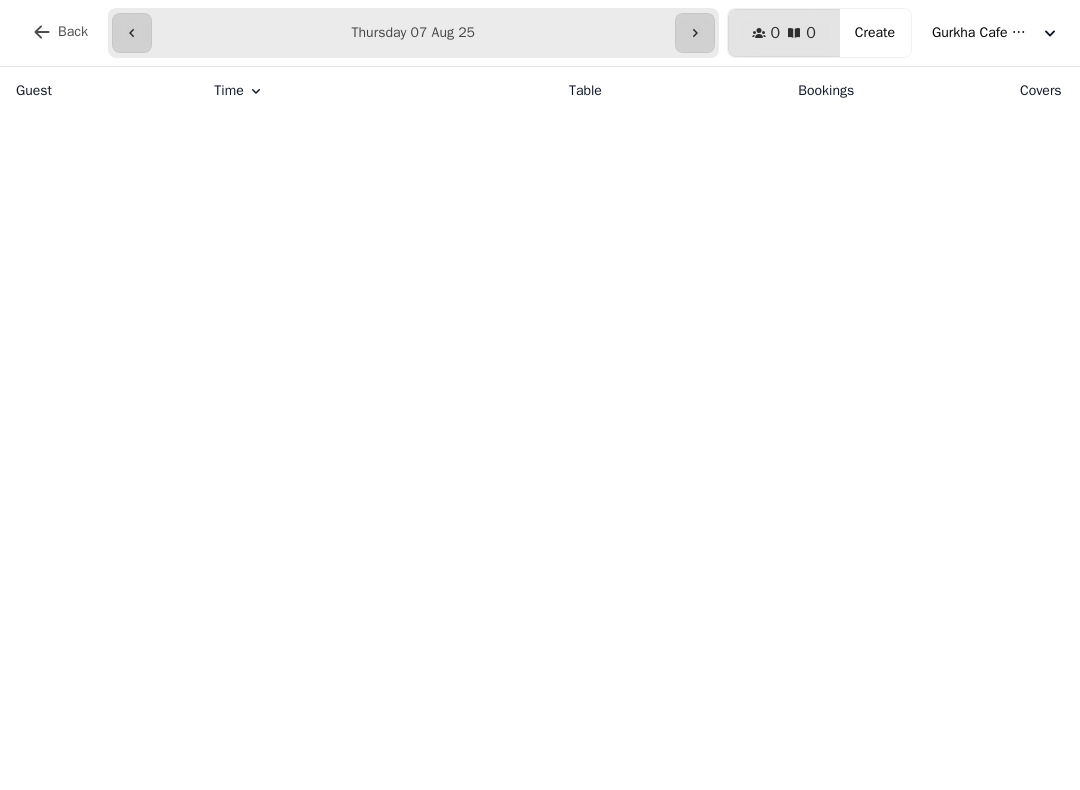 click at bounding box center [695, 33] 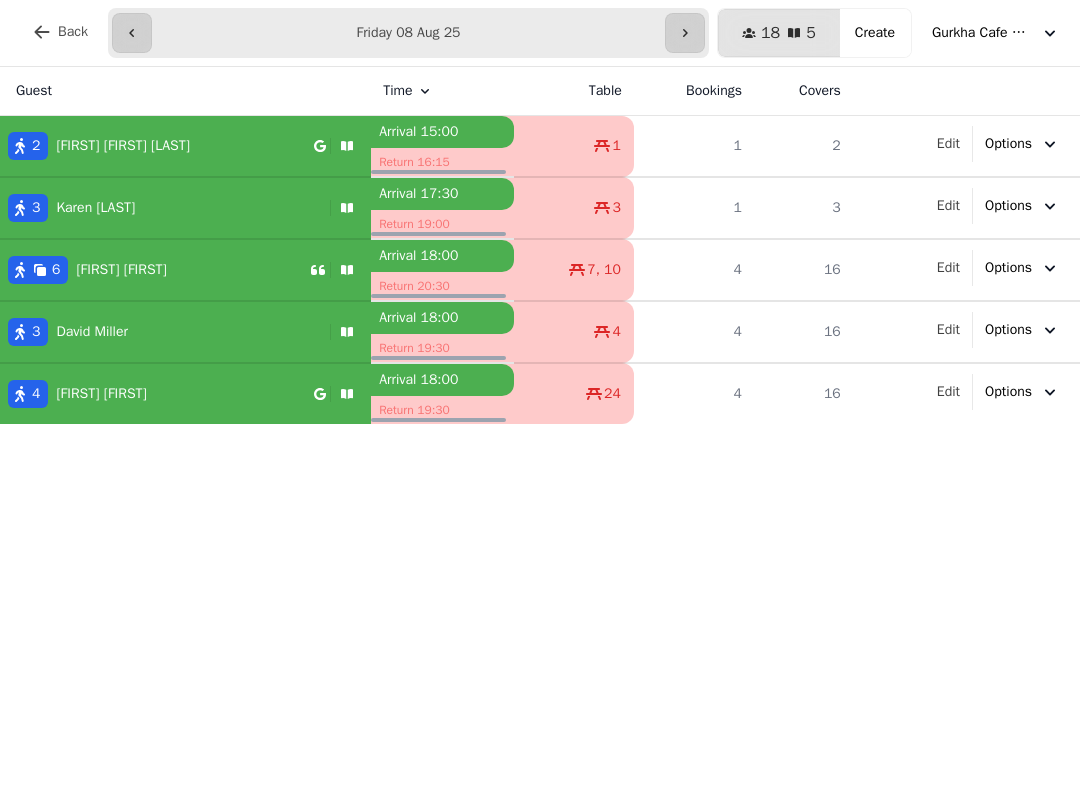 click at bounding box center (685, 33) 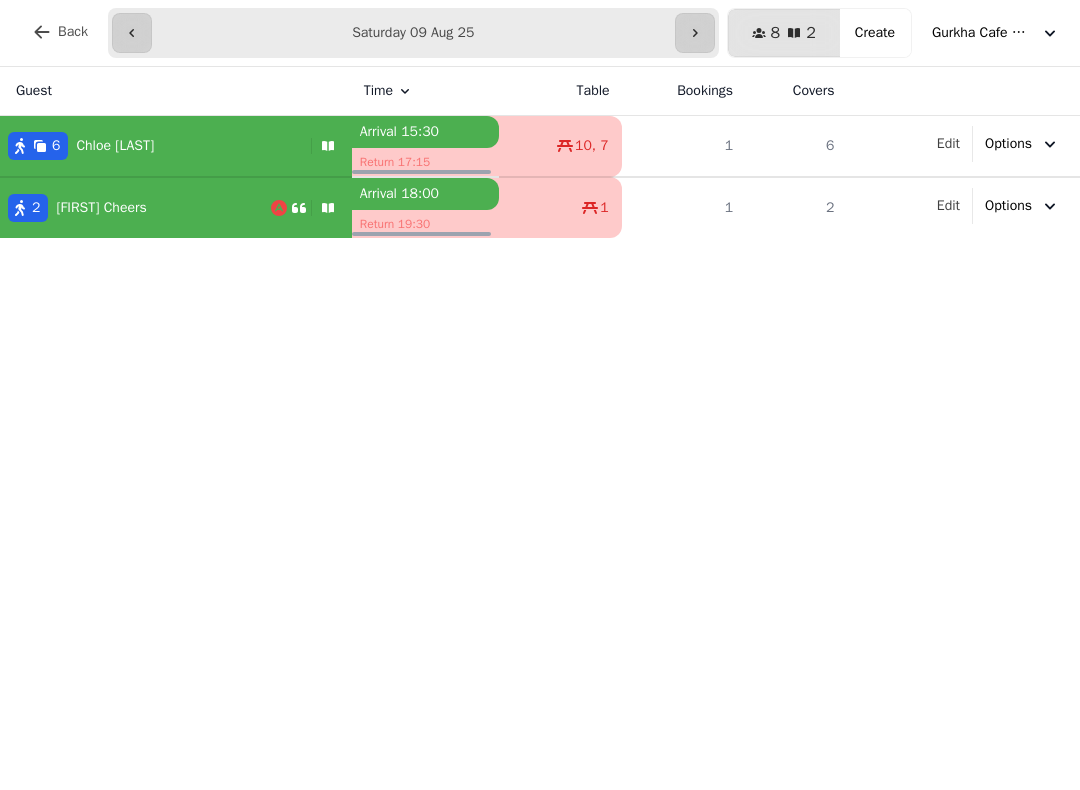 click 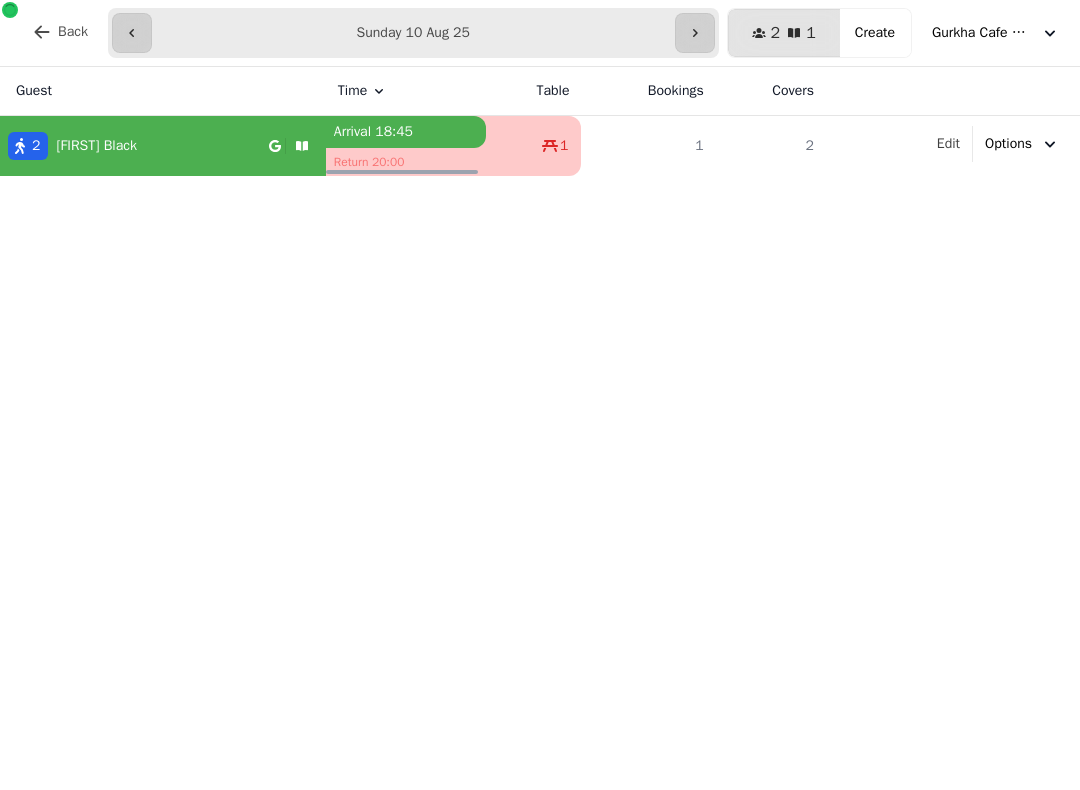 click at bounding box center (695, 33) 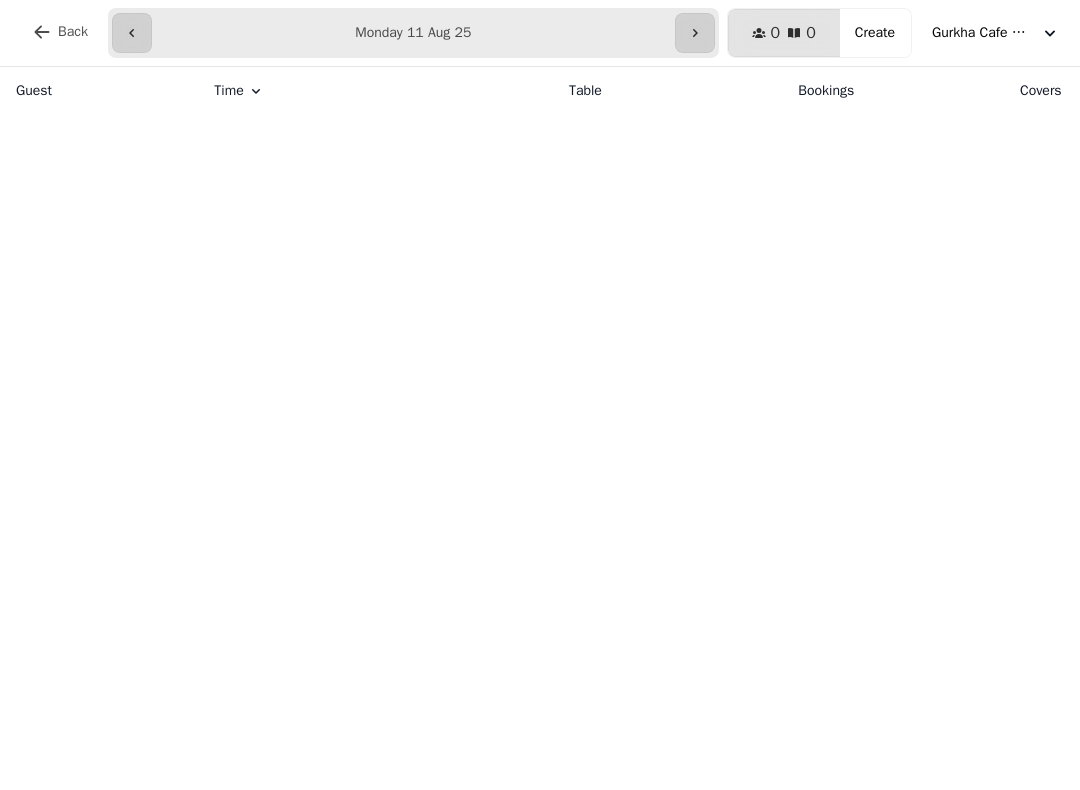 click on "**********" at bounding box center [413, 33] 